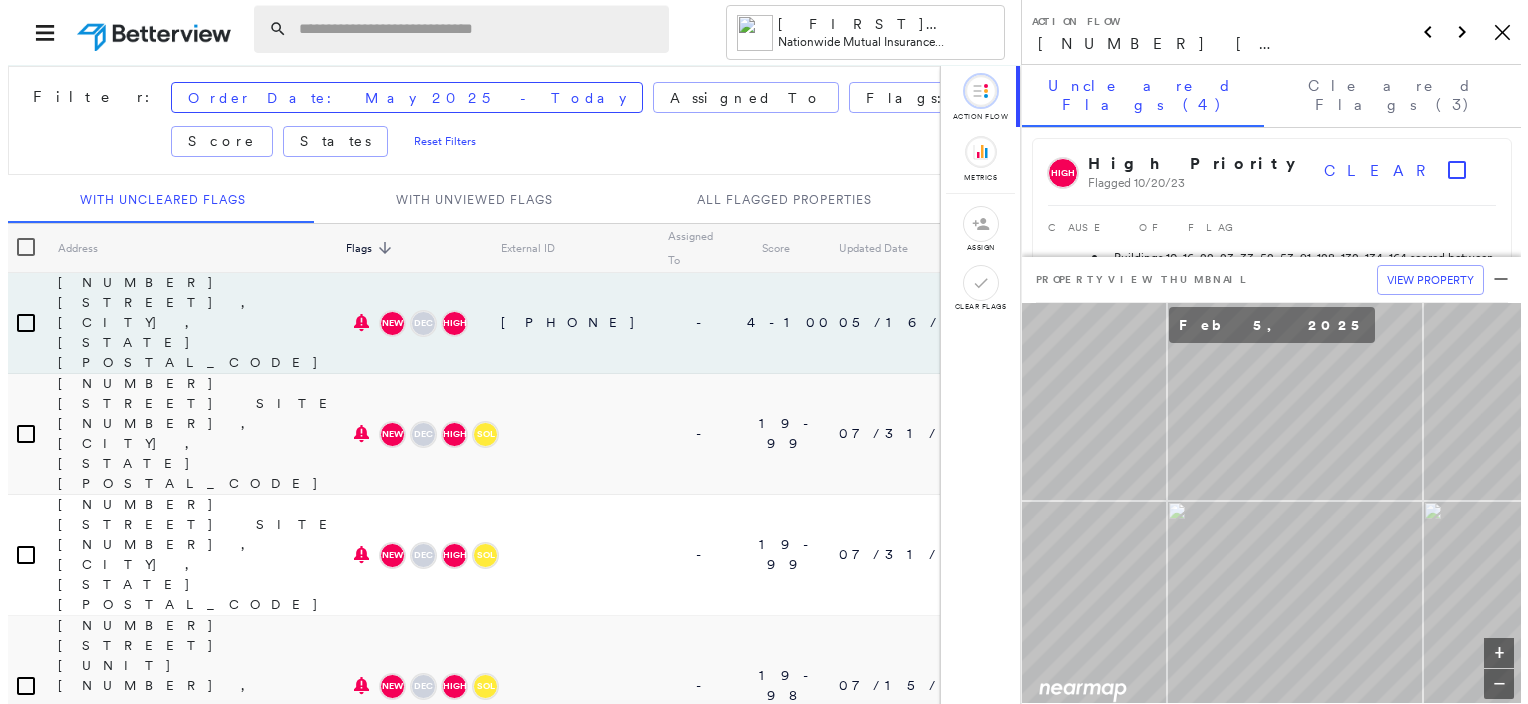 scroll, scrollTop: 0, scrollLeft: 0, axis: both 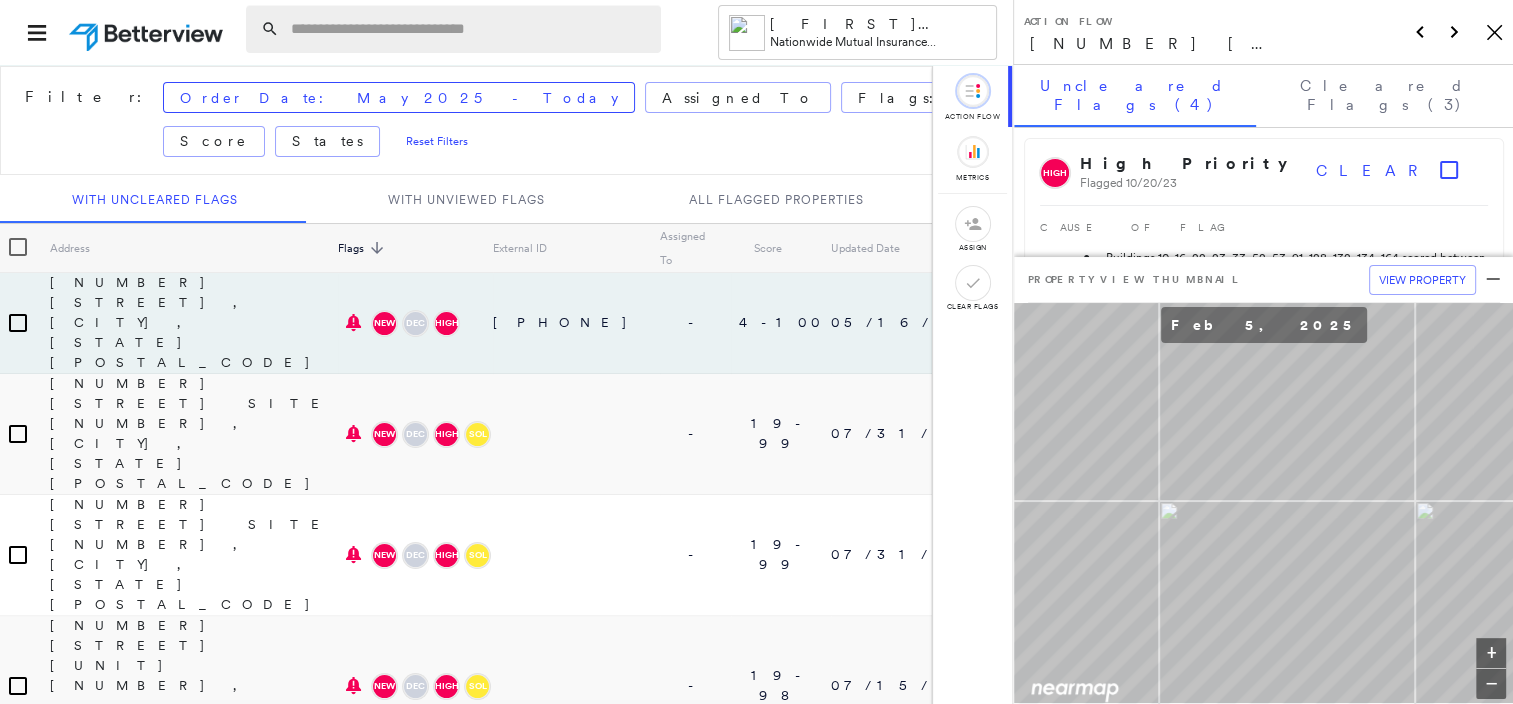 drag, startPoint x: 0, startPoint y: 0, endPoint x: 302, endPoint y: 32, distance: 303.69064 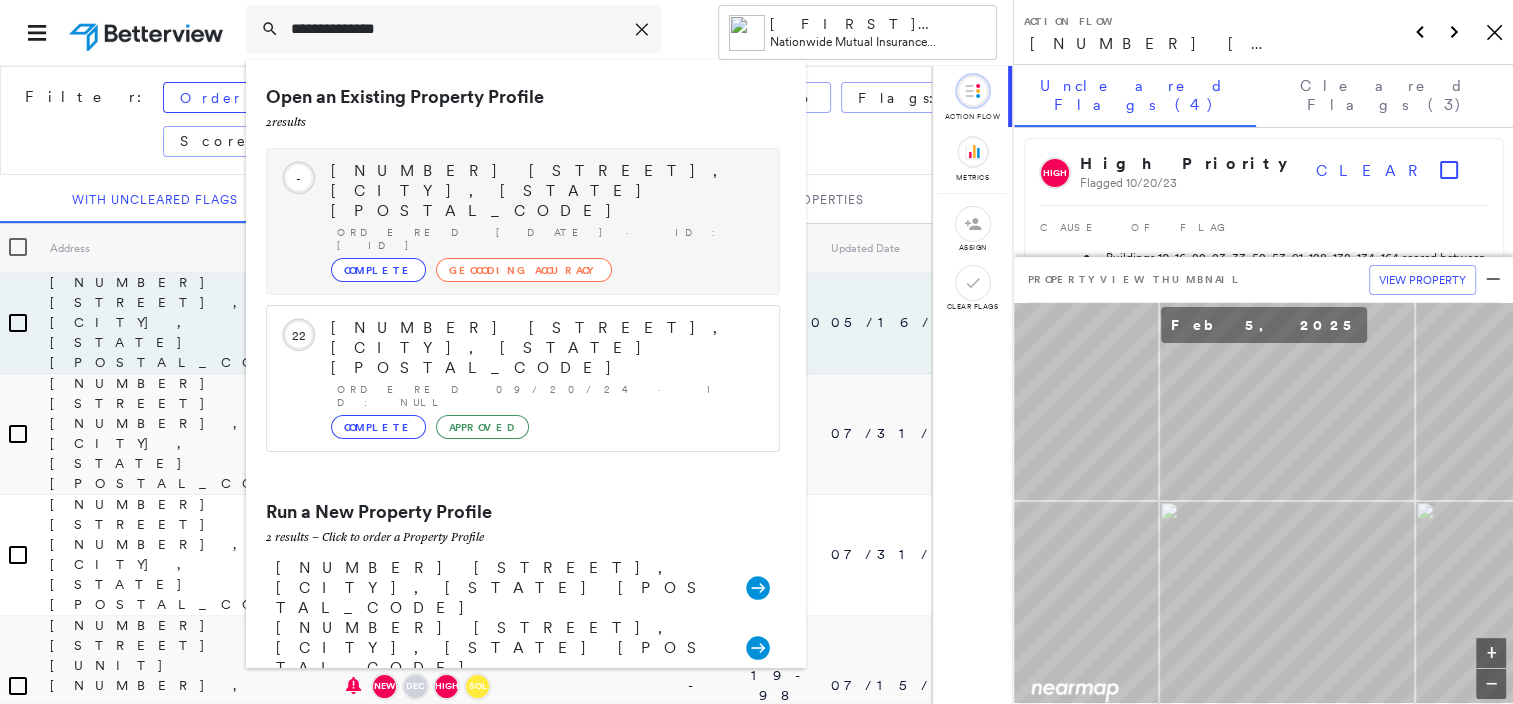 type on "**********" 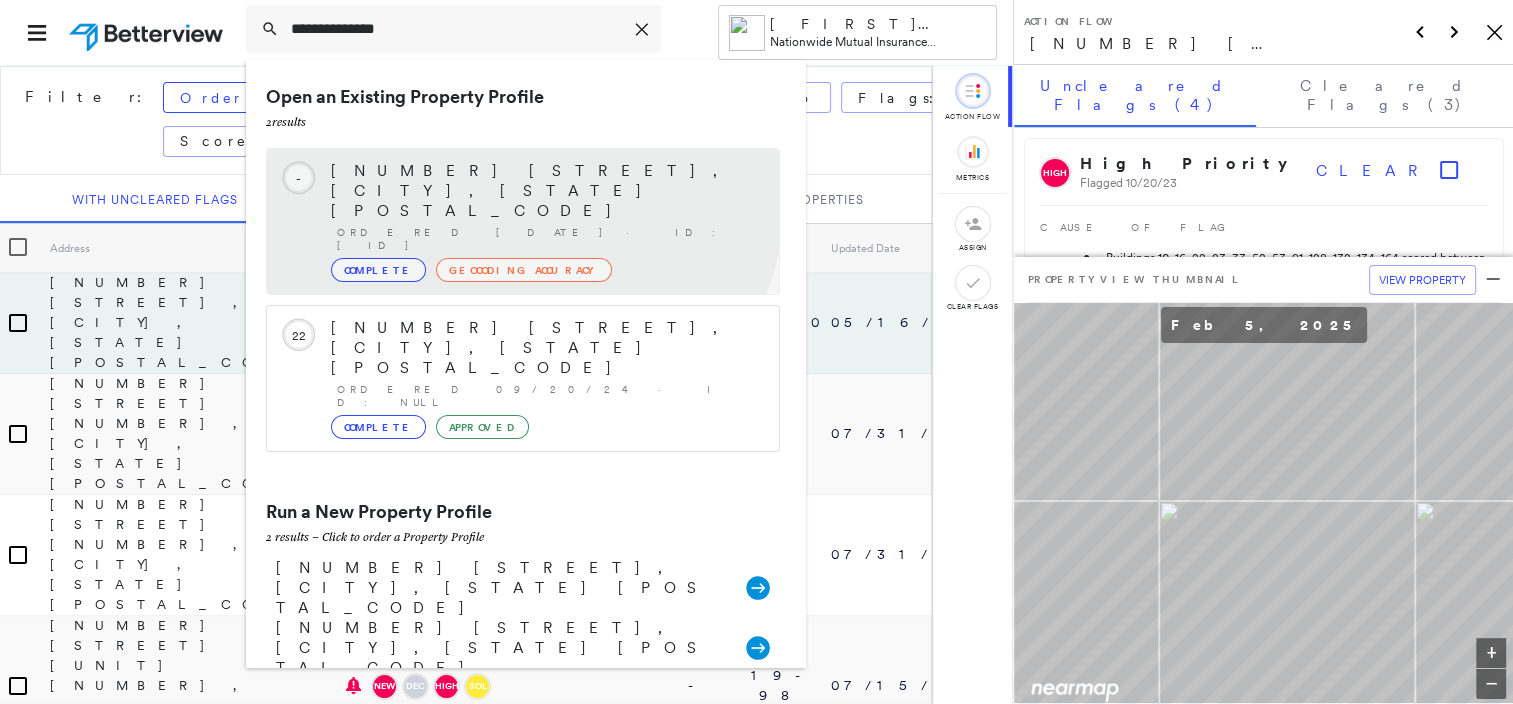 click on "[NUMBER] [STREET], [CITY], [STATE] [POSTAL_CODE]" at bounding box center [545, 191] 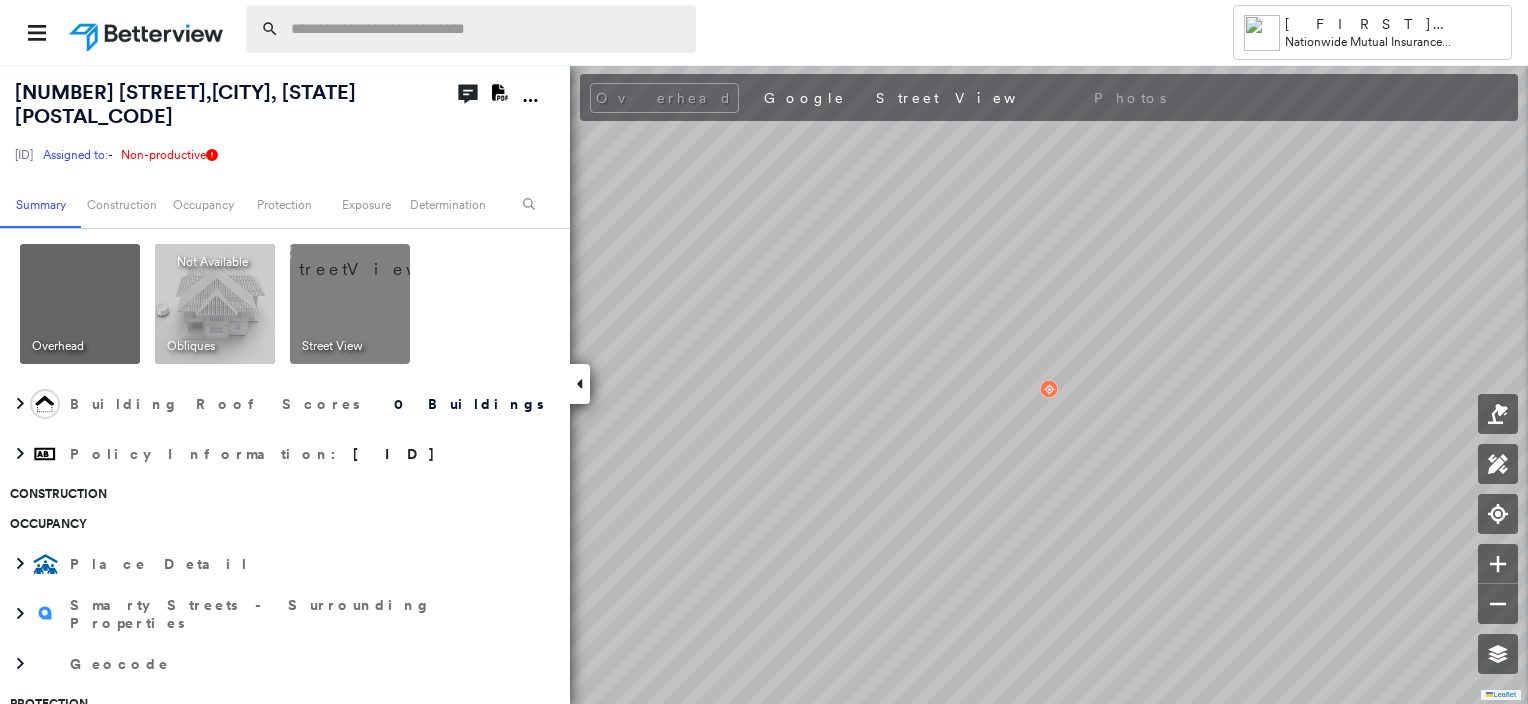 click at bounding box center (487, 29) 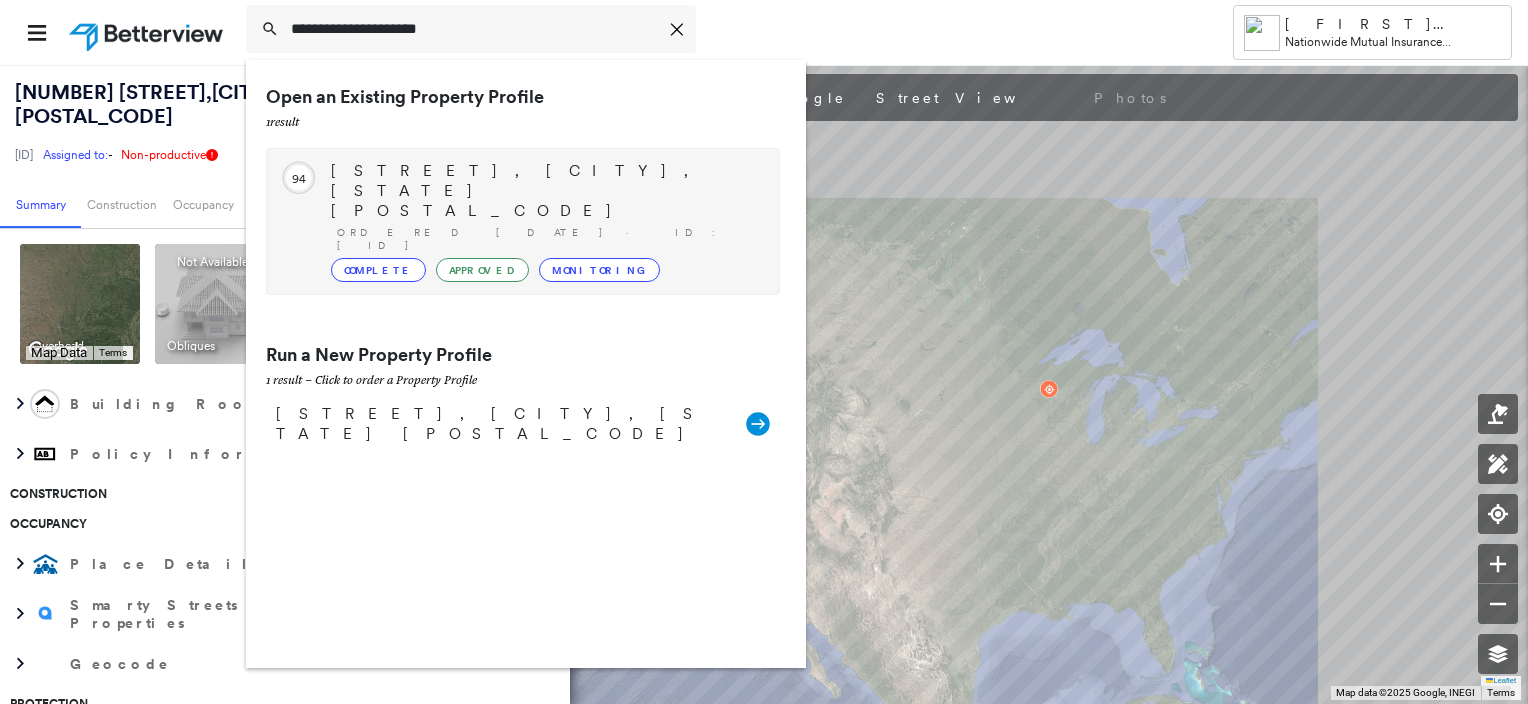 type on "**********" 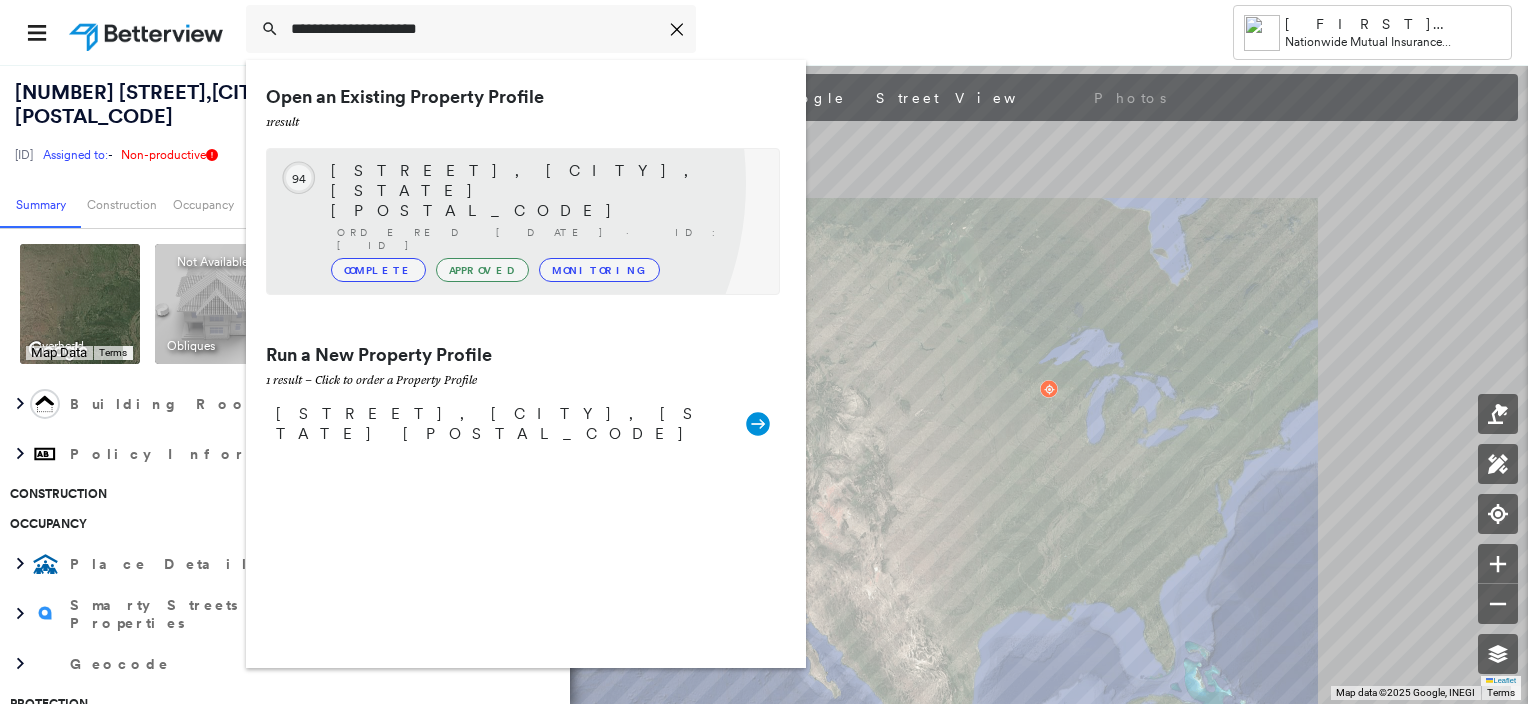 click on "[STREET], [CITY], [STATE] [POSTAL_CODE] Ordered [DATE] · ID: [ID] Complete Approved Monitoring" at bounding box center (545, 221) 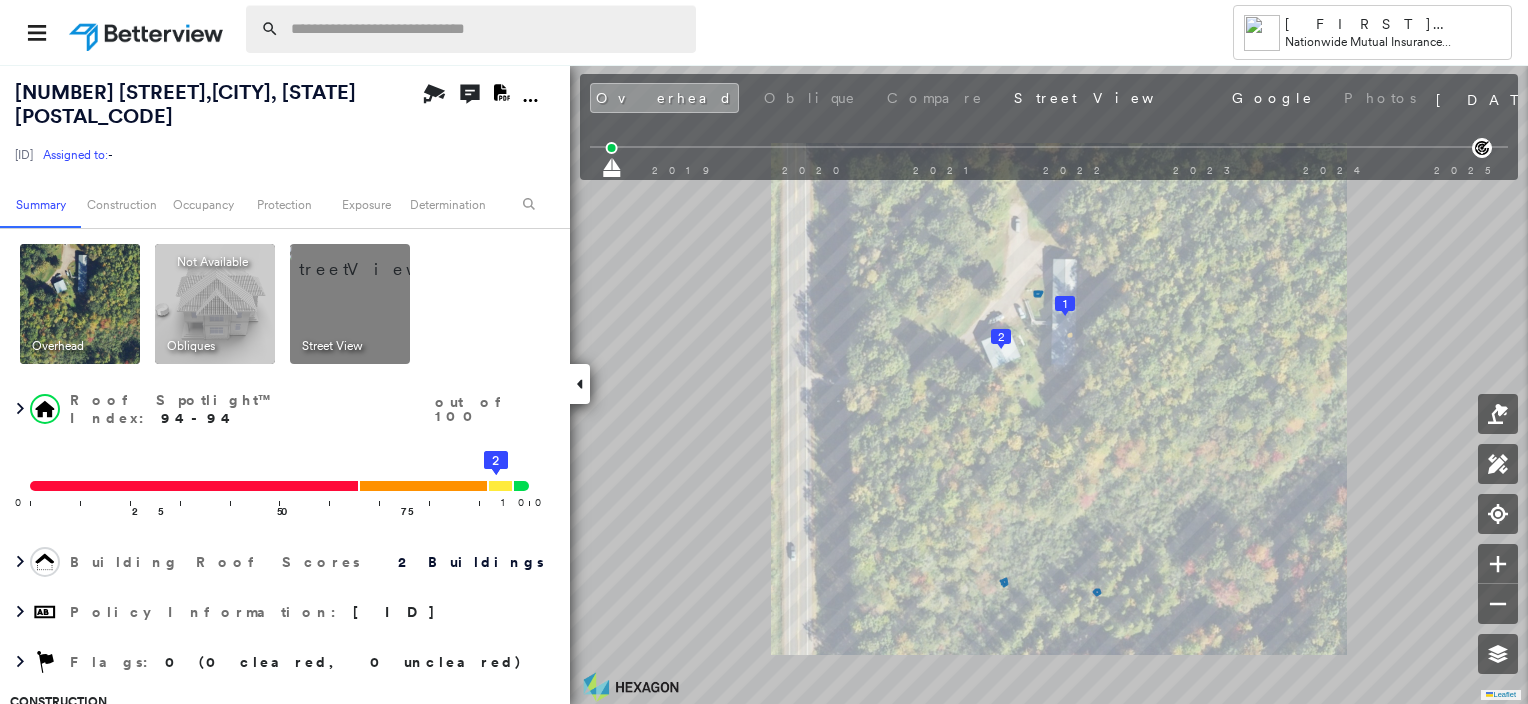 click at bounding box center (487, 29) 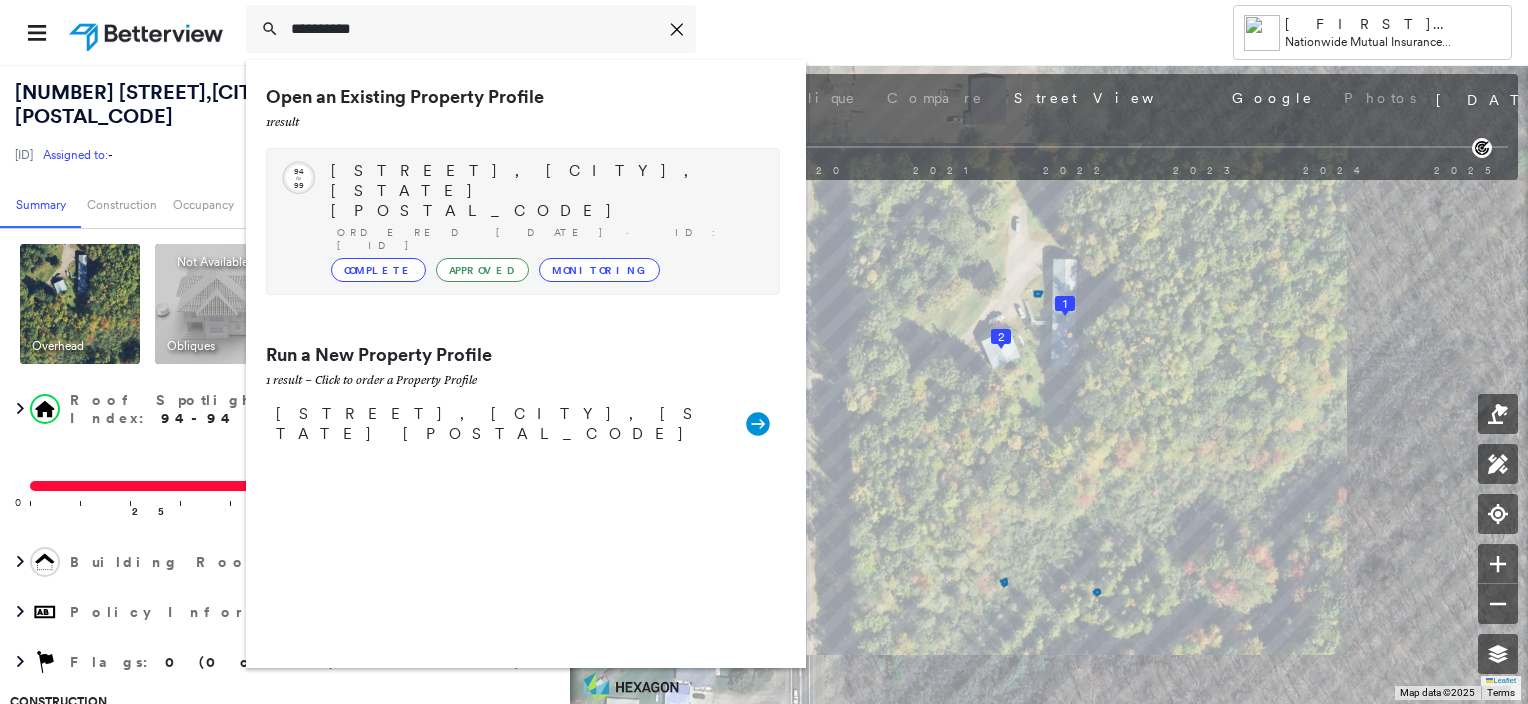 type on "**********" 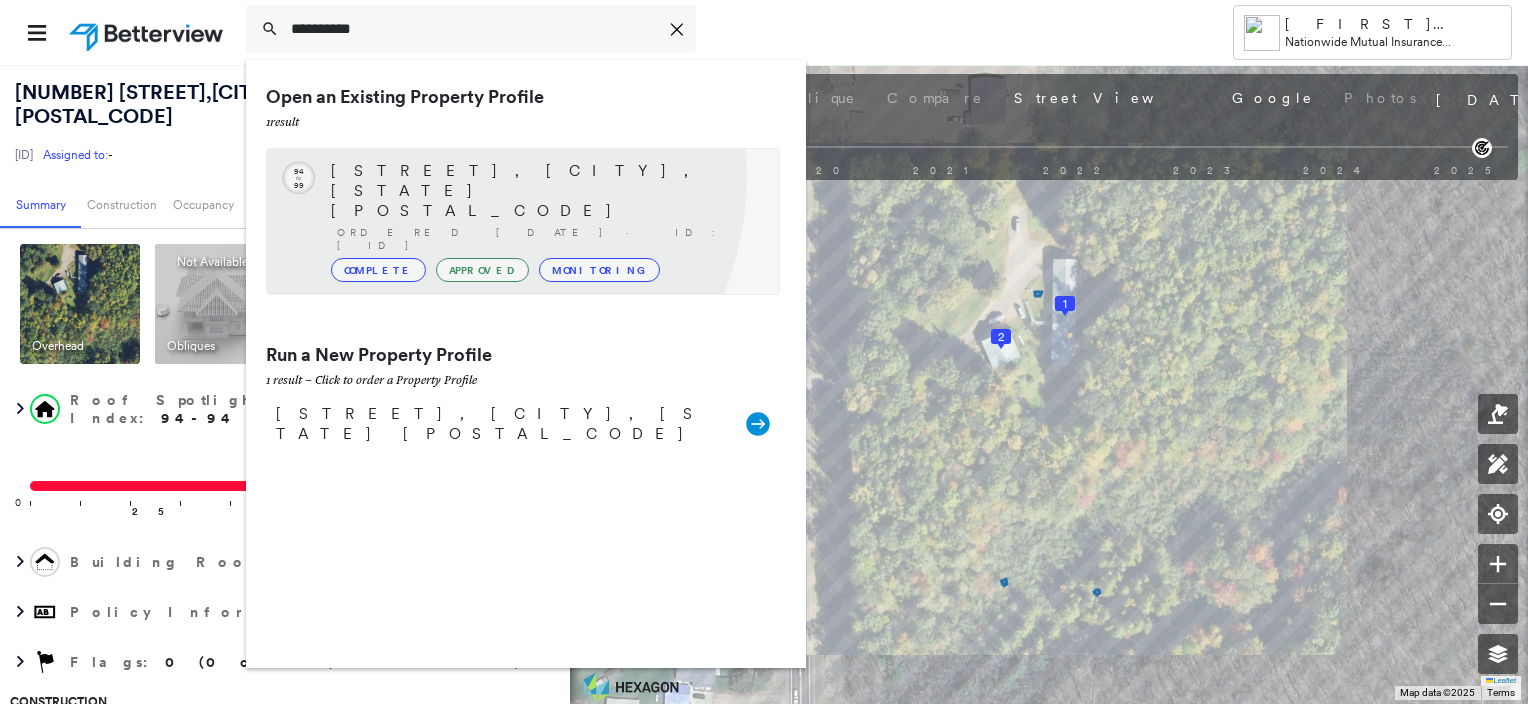 click on "[STREET], [CITY], [STATE] [POSTAL_CODE]" at bounding box center [545, 191] 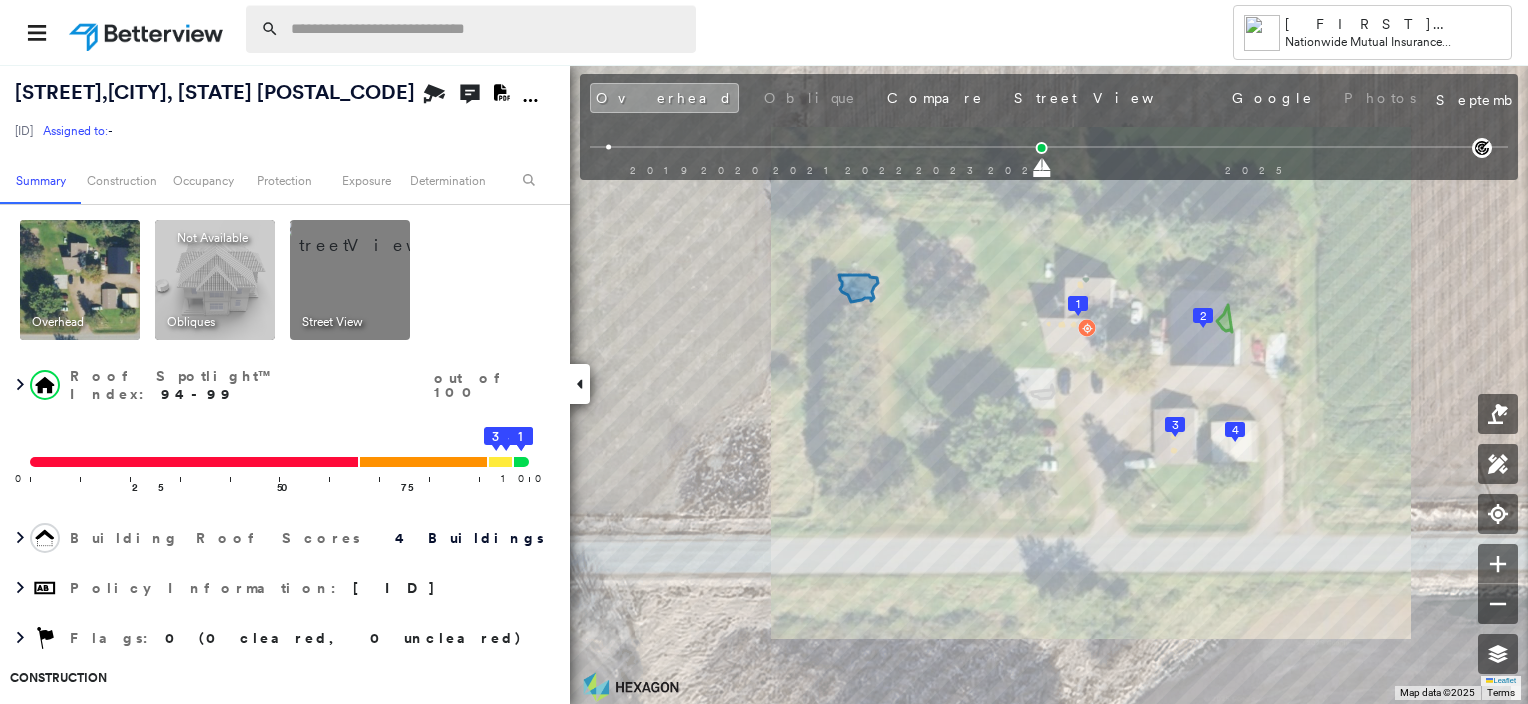 click at bounding box center [487, 29] 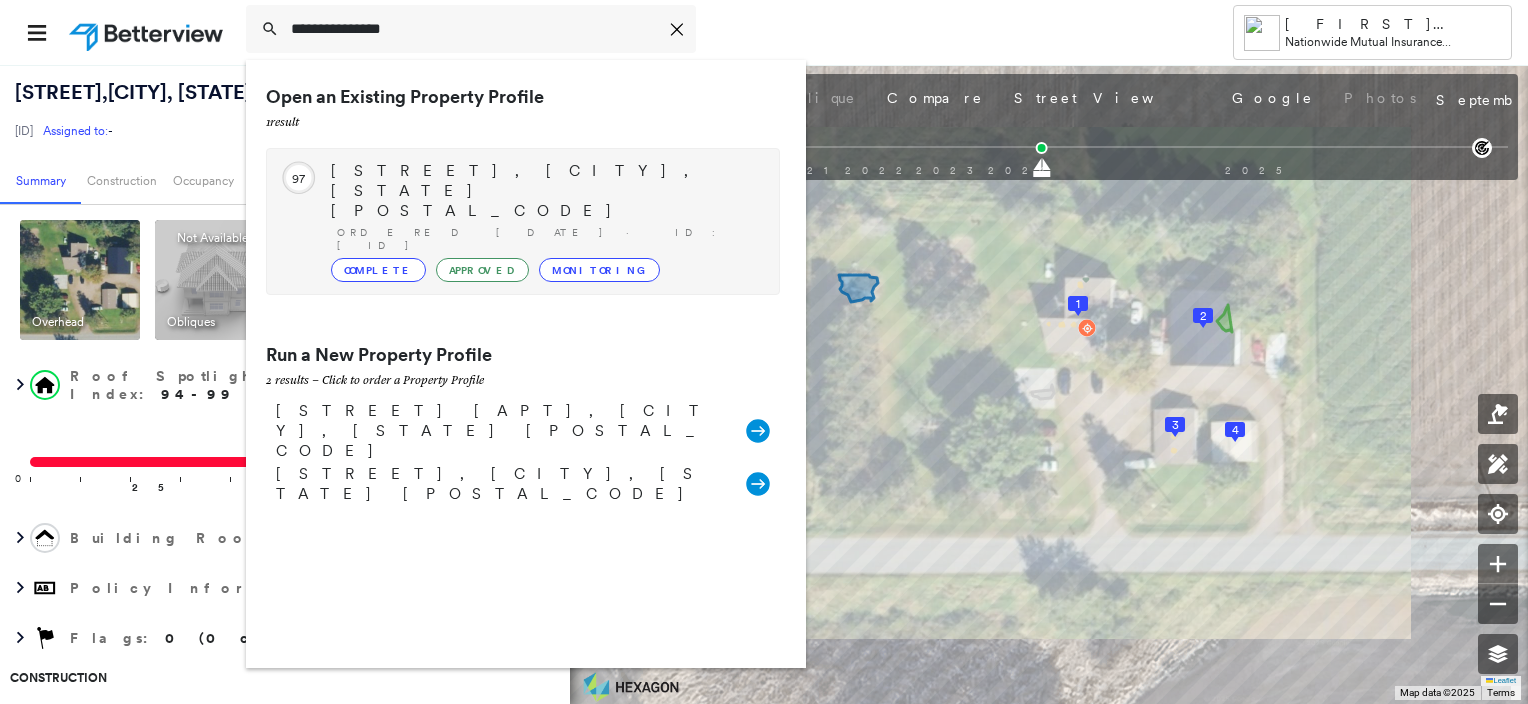type on "**********" 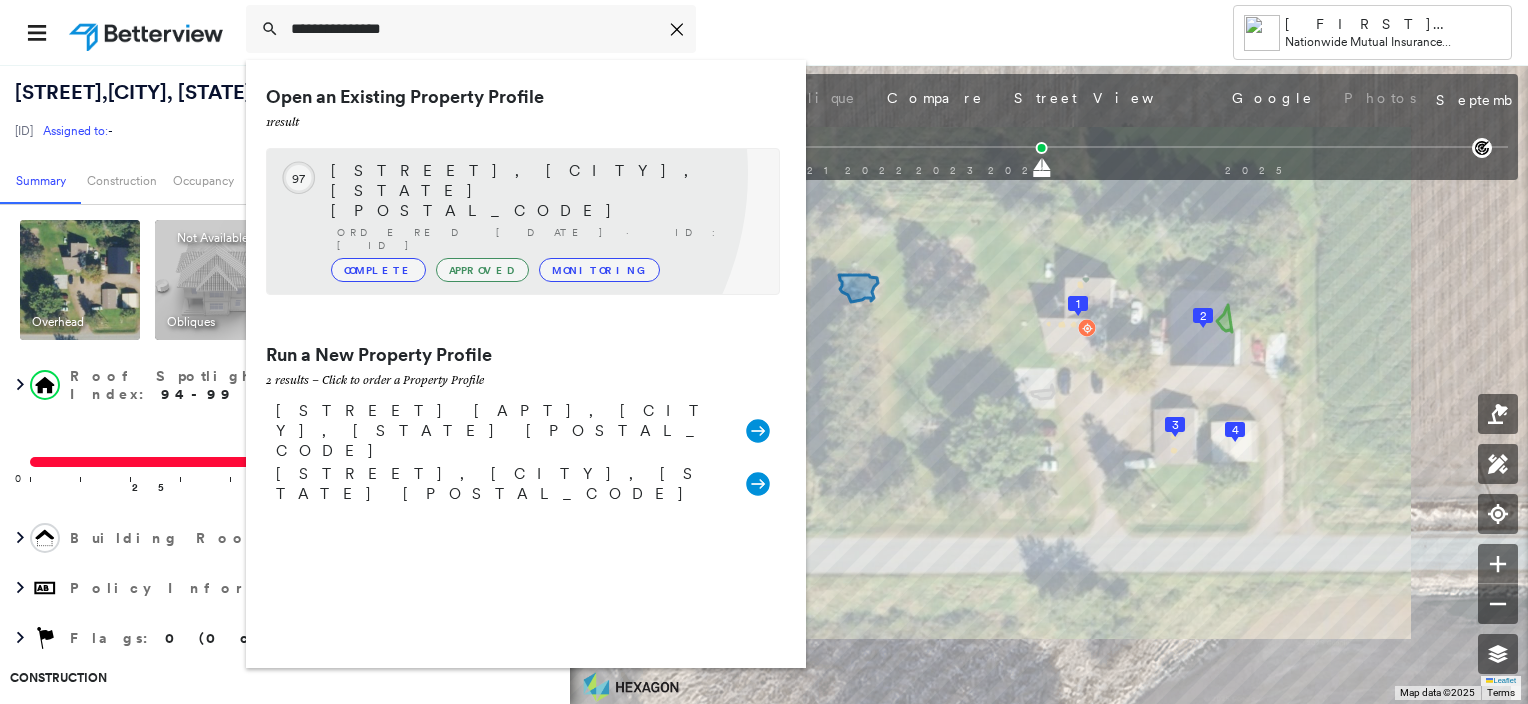 click on "[STREET], [CITY], [STATE] [POSTAL_CODE]" at bounding box center [545, 191] 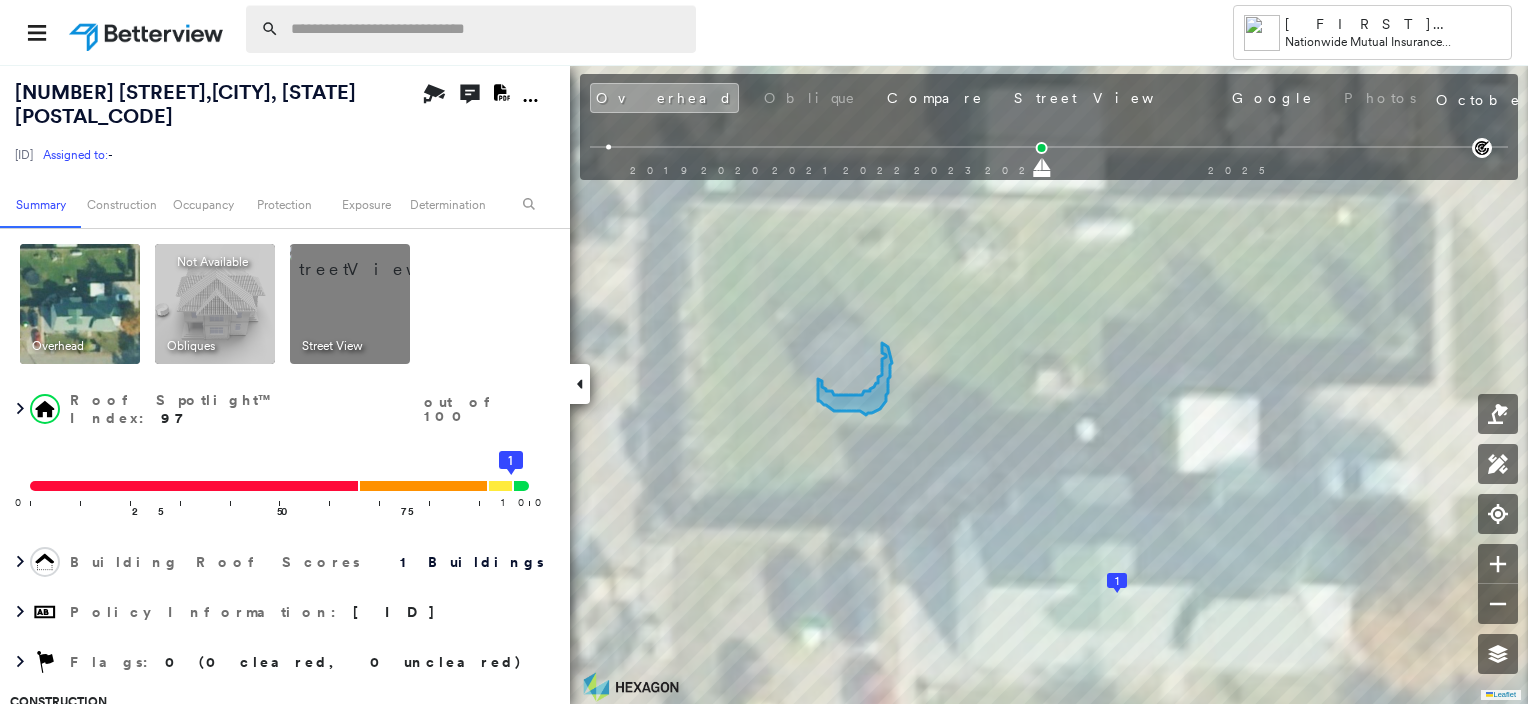 click at bounding box center (487, 29) 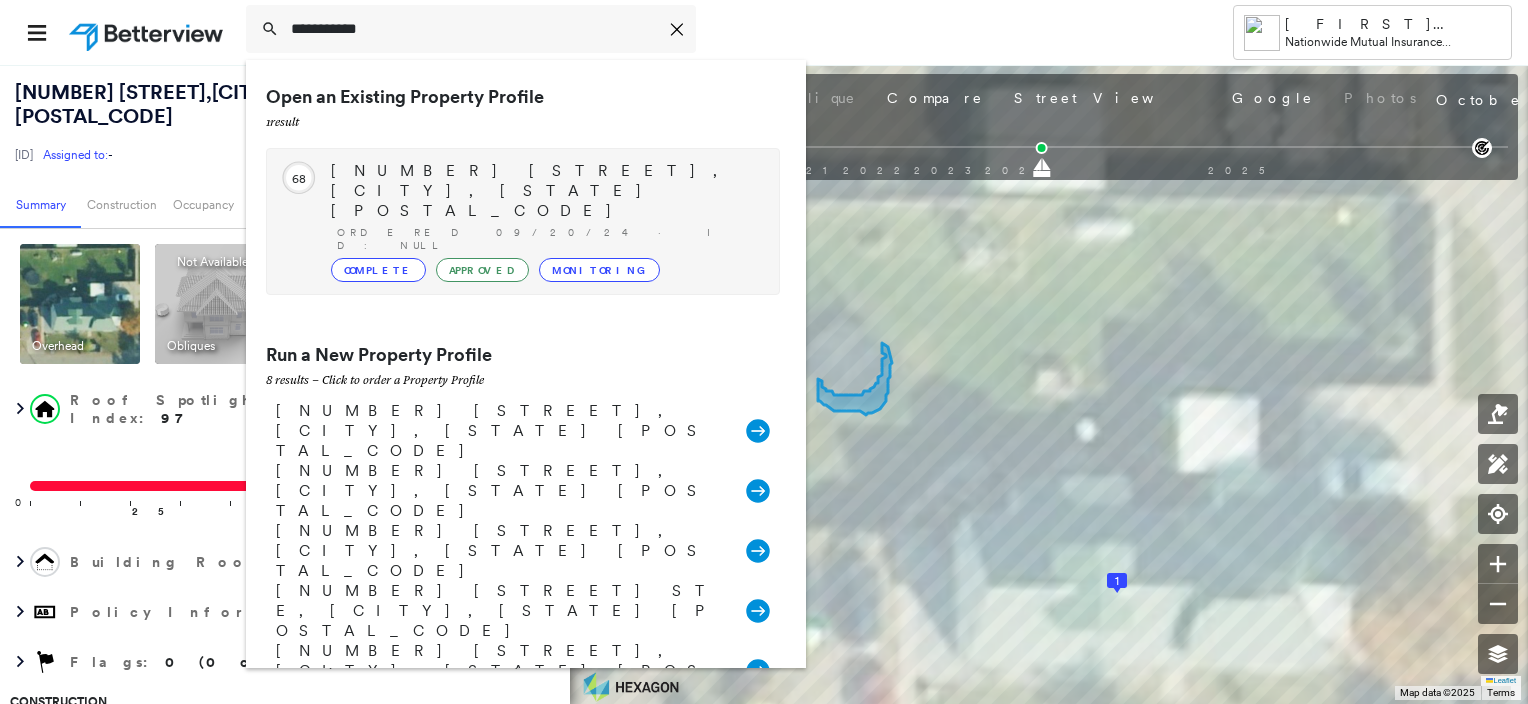 type on "**********" 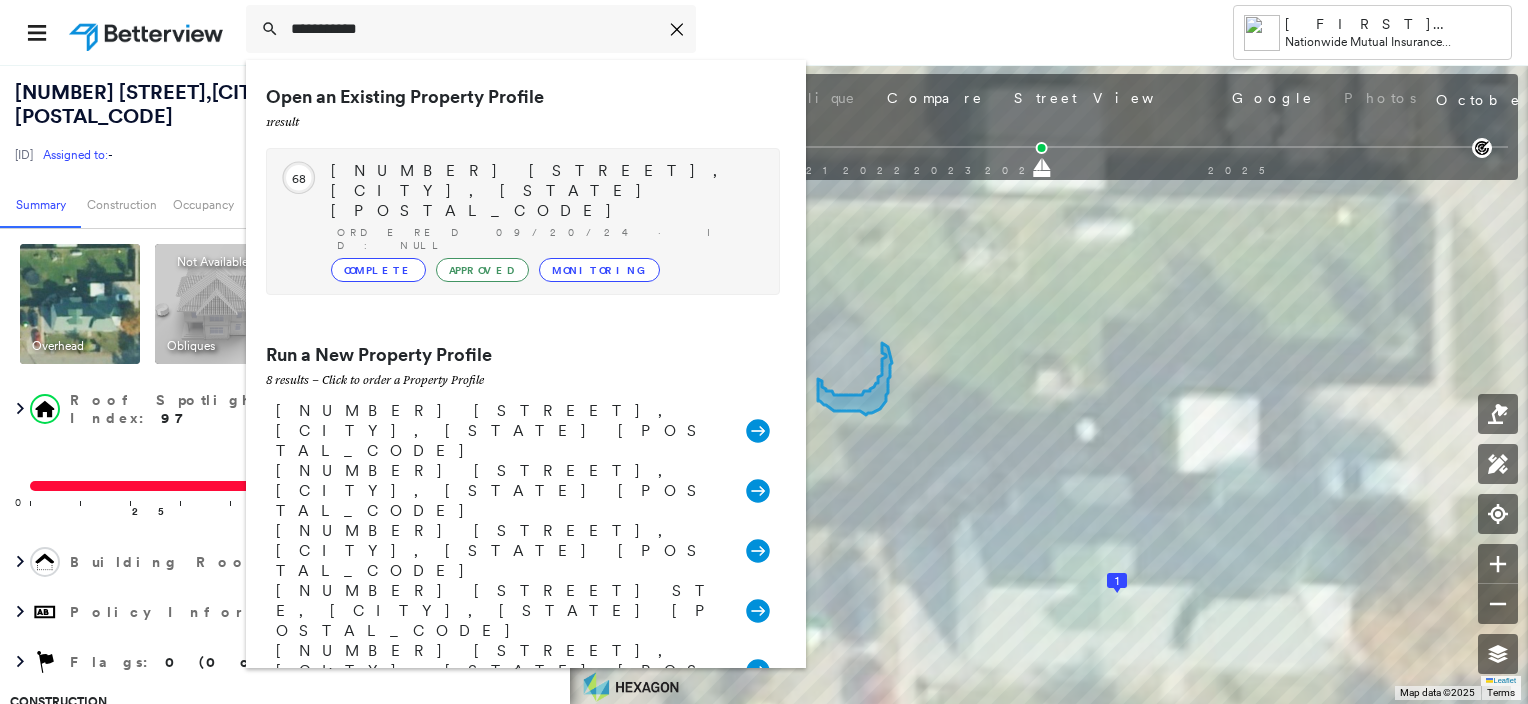 click on "[NUMBER] [STREET], [CITY], [STATE] [POSTAL_CODE]" at bounding box center (545, 191) 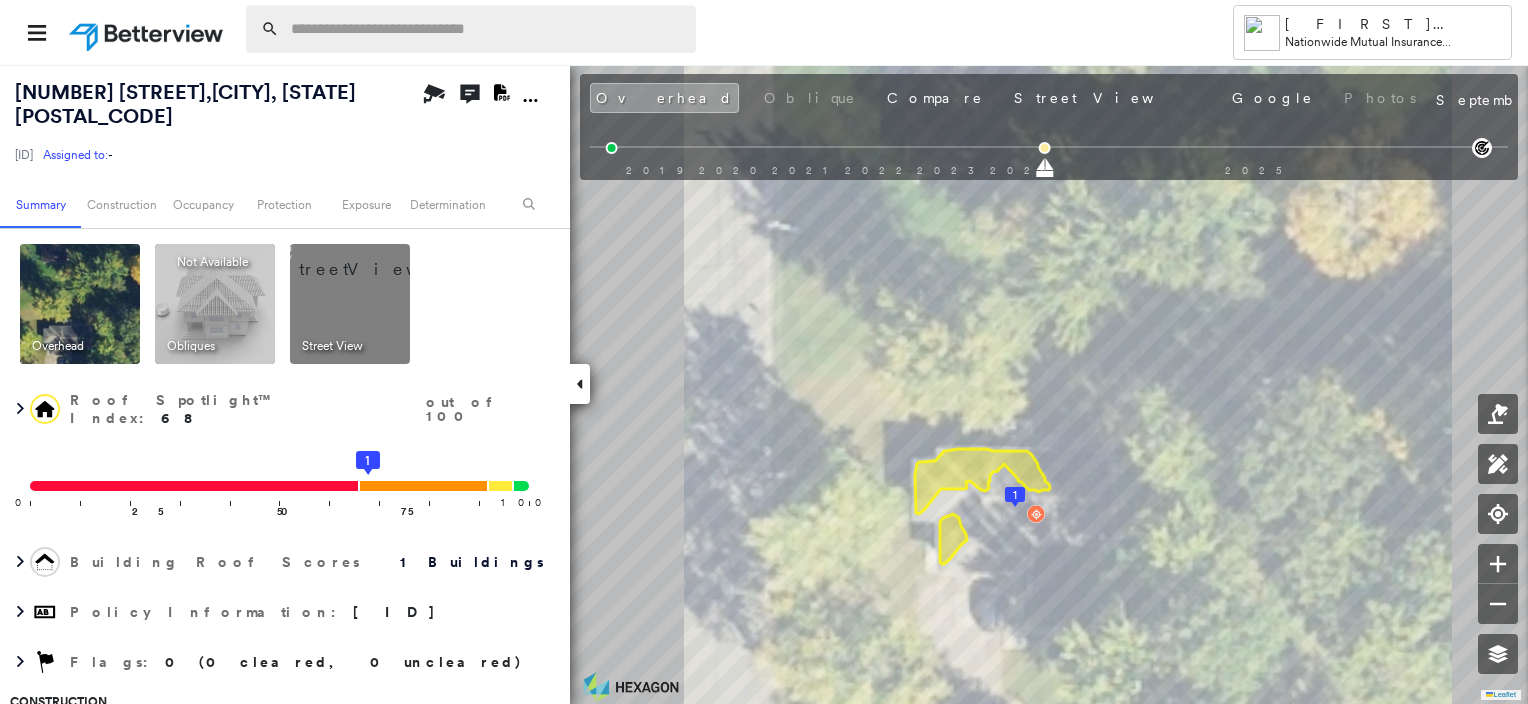 click at bounding box center (487, 29) 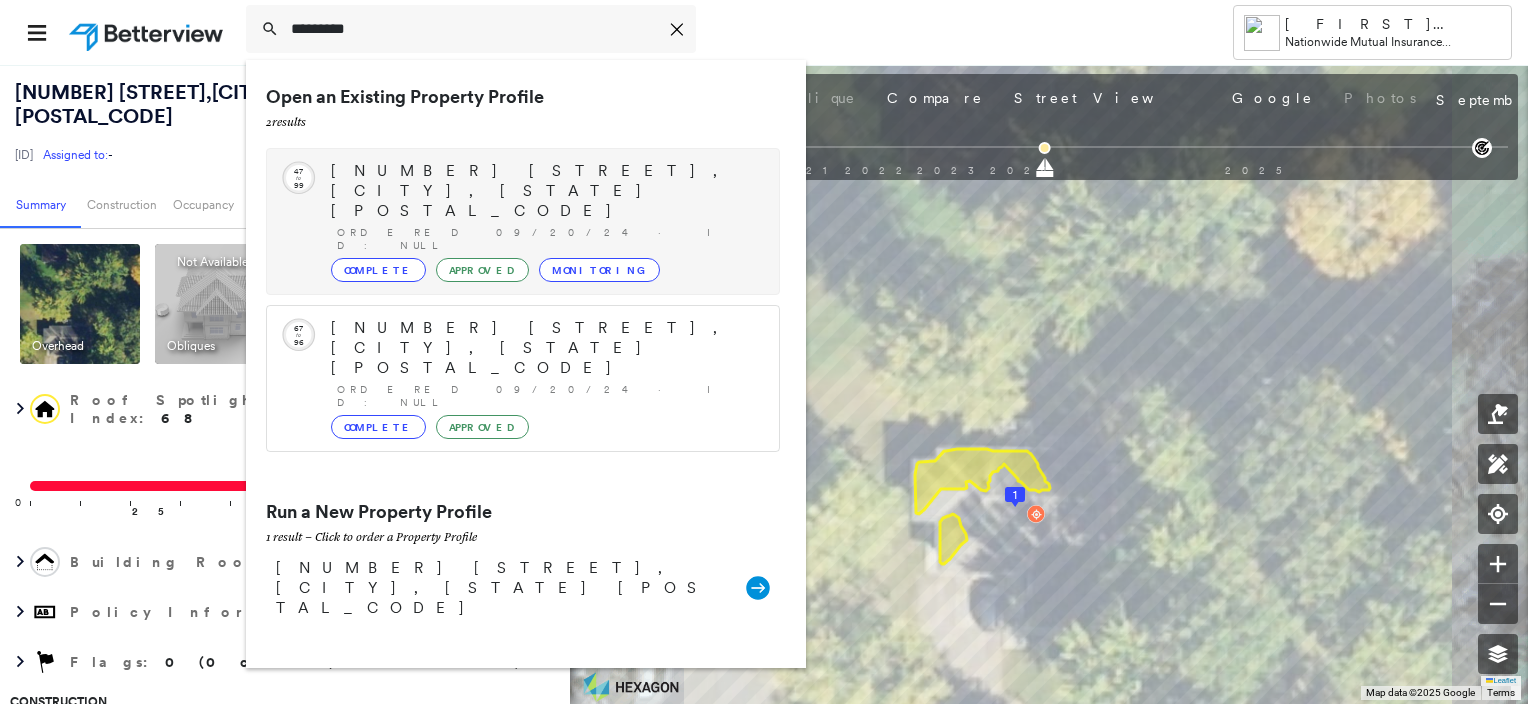 type on "*********" 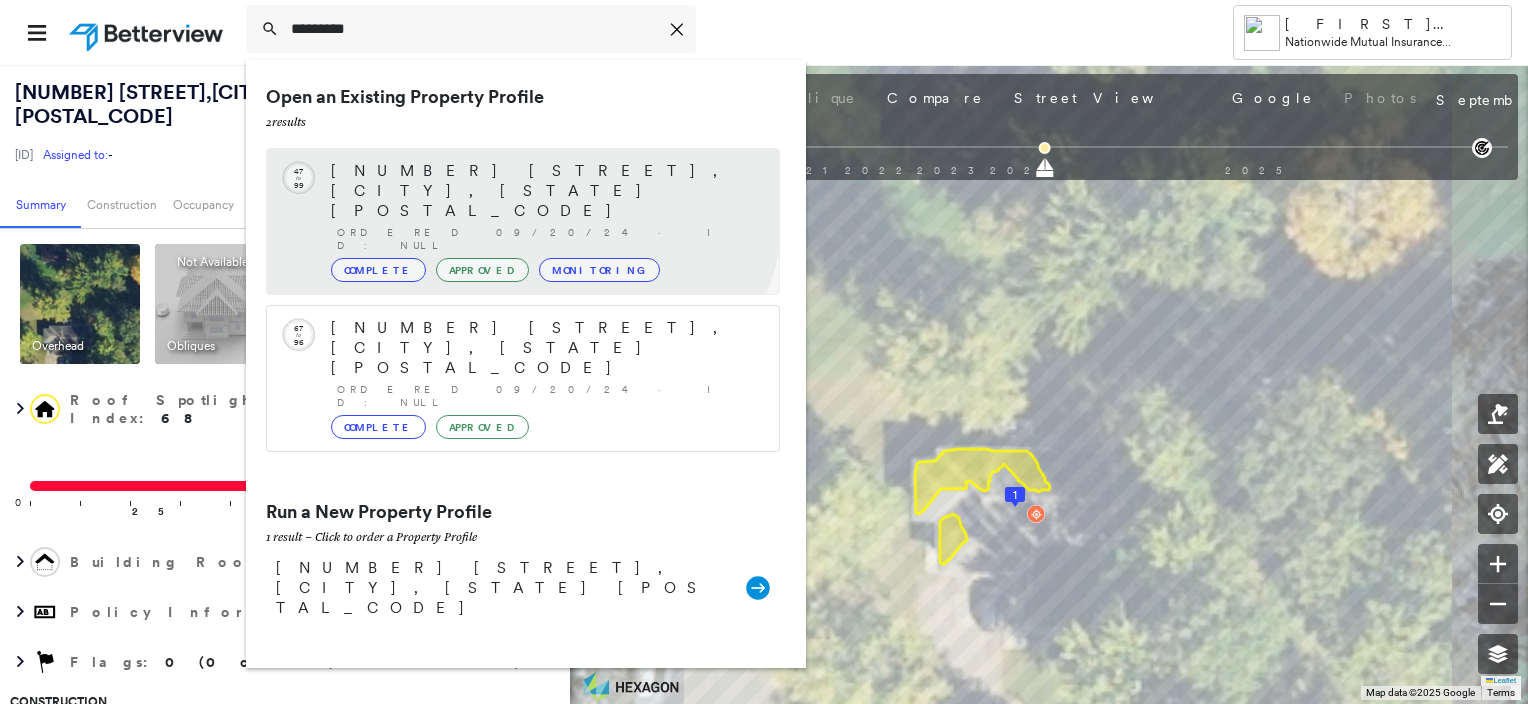 click on "[NUMBER] [STREET], [CITY], [STATE] [POSTAL_CODE] Ordered [DATE] · ID: null Complete Approved Monitoring" at bounding box center (545, 221) 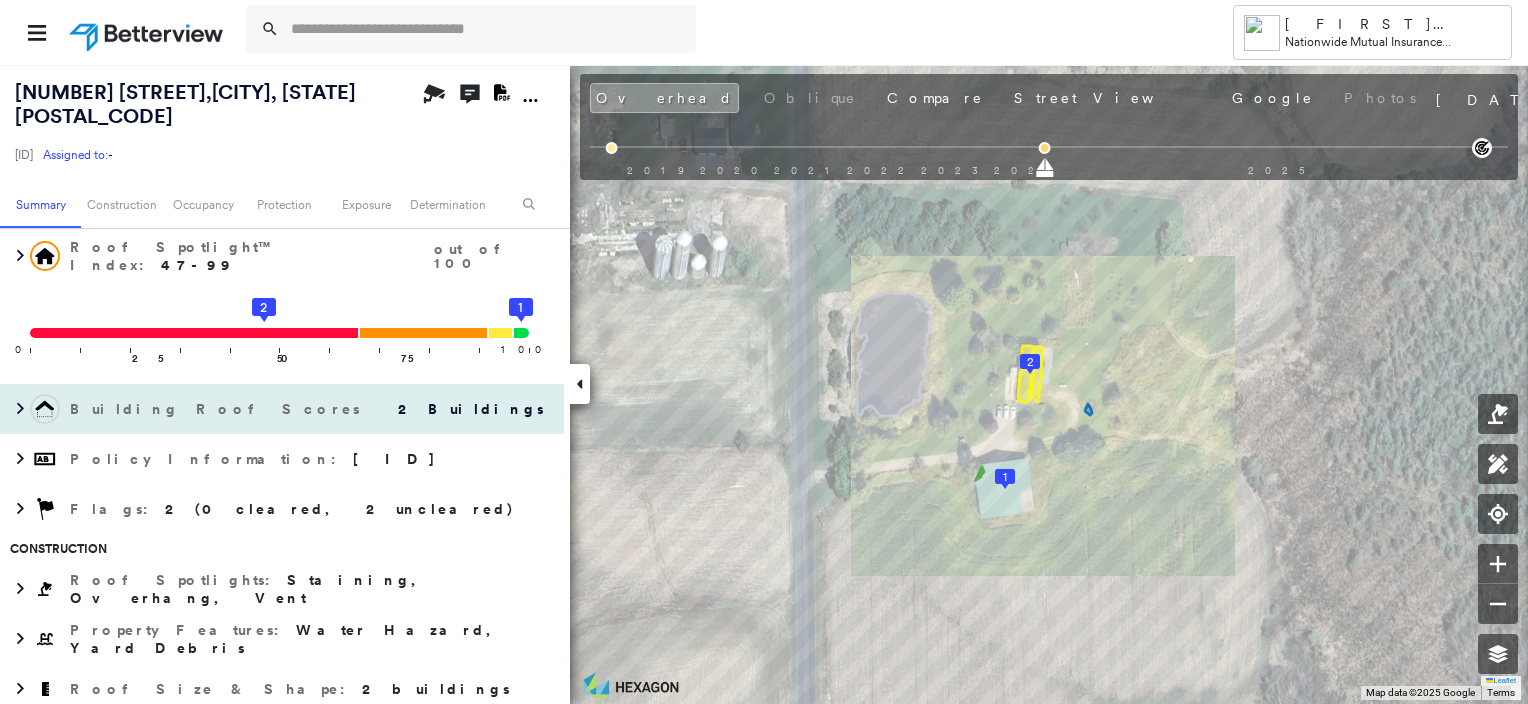 scroll, scrollTop: 300, scrollLeft: 0, axis: vertical 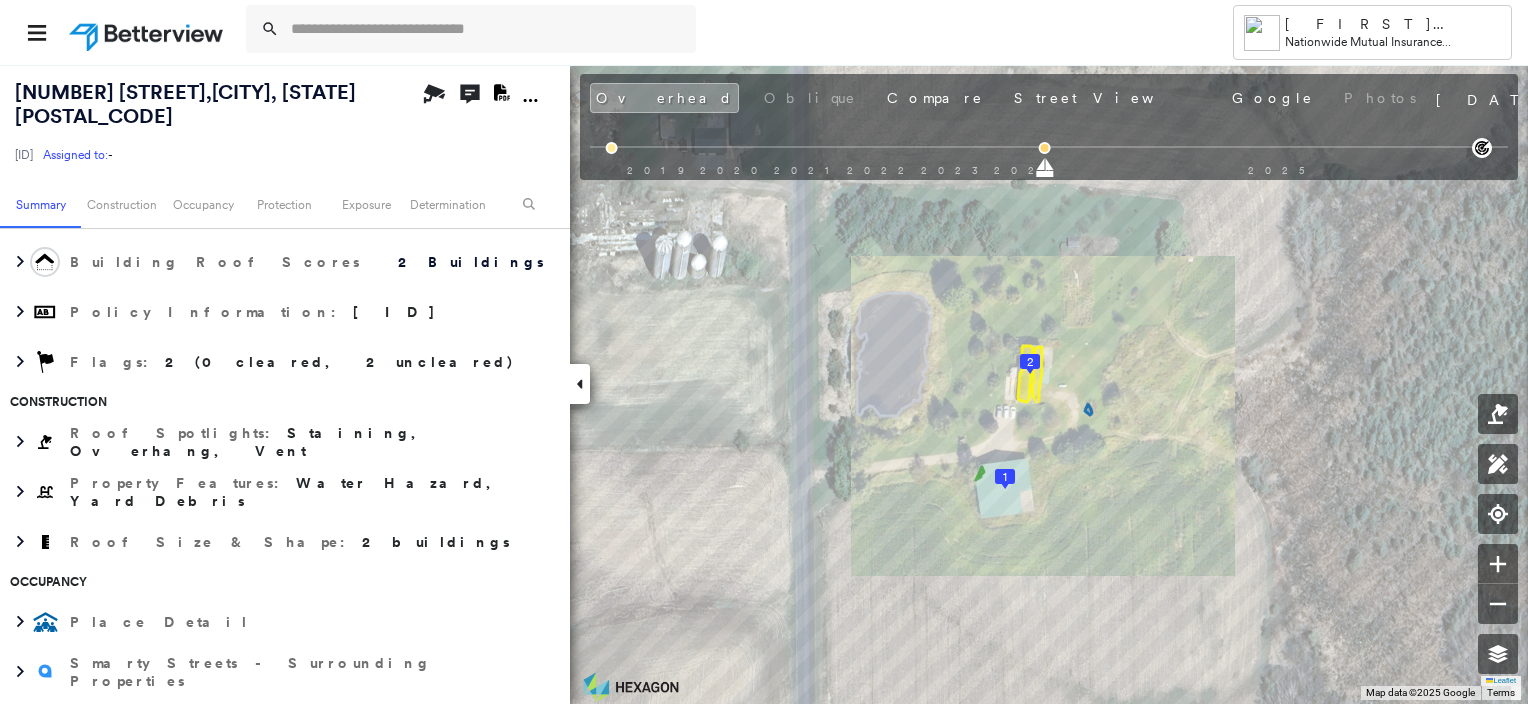 click at bounding box center [711, 32] 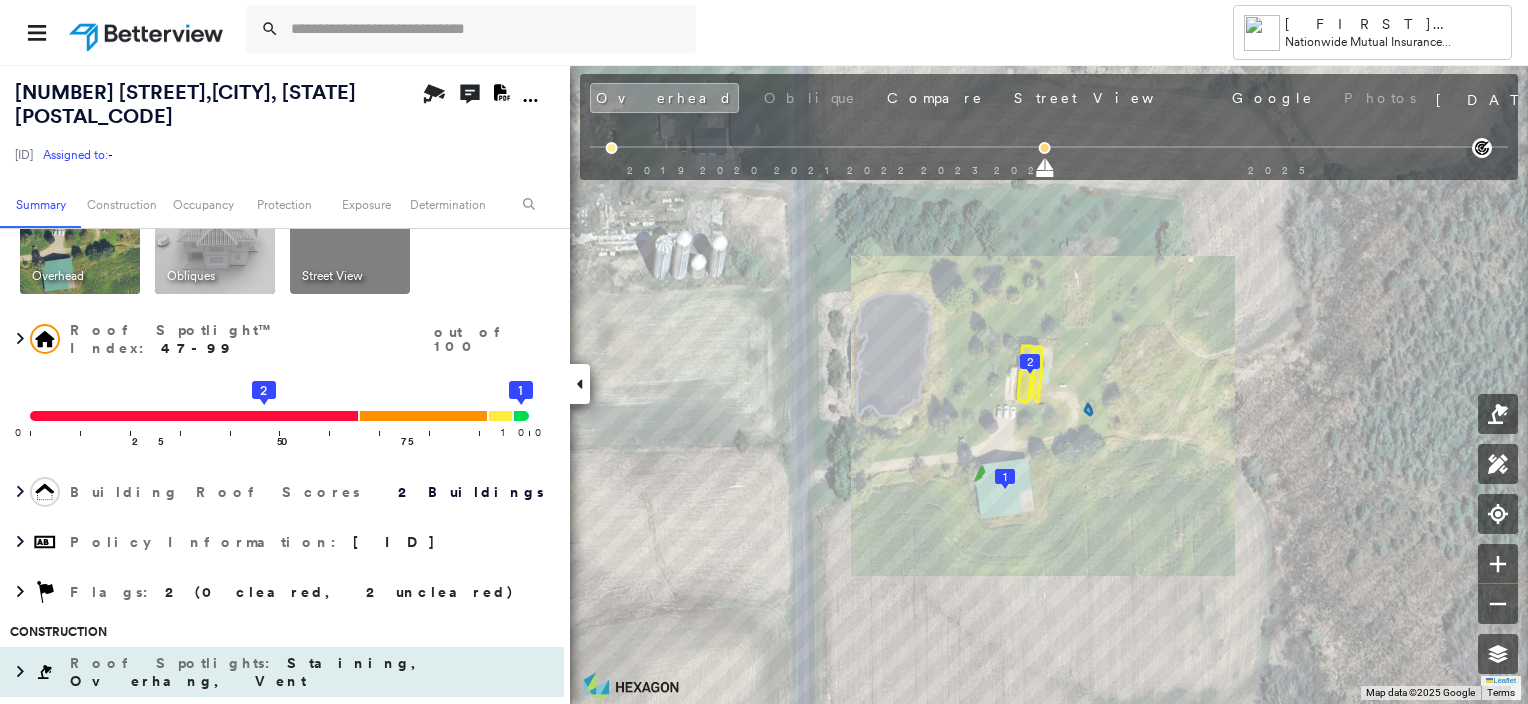 scroll, scrollTop: 0, scrollLeft: 0, axis: both 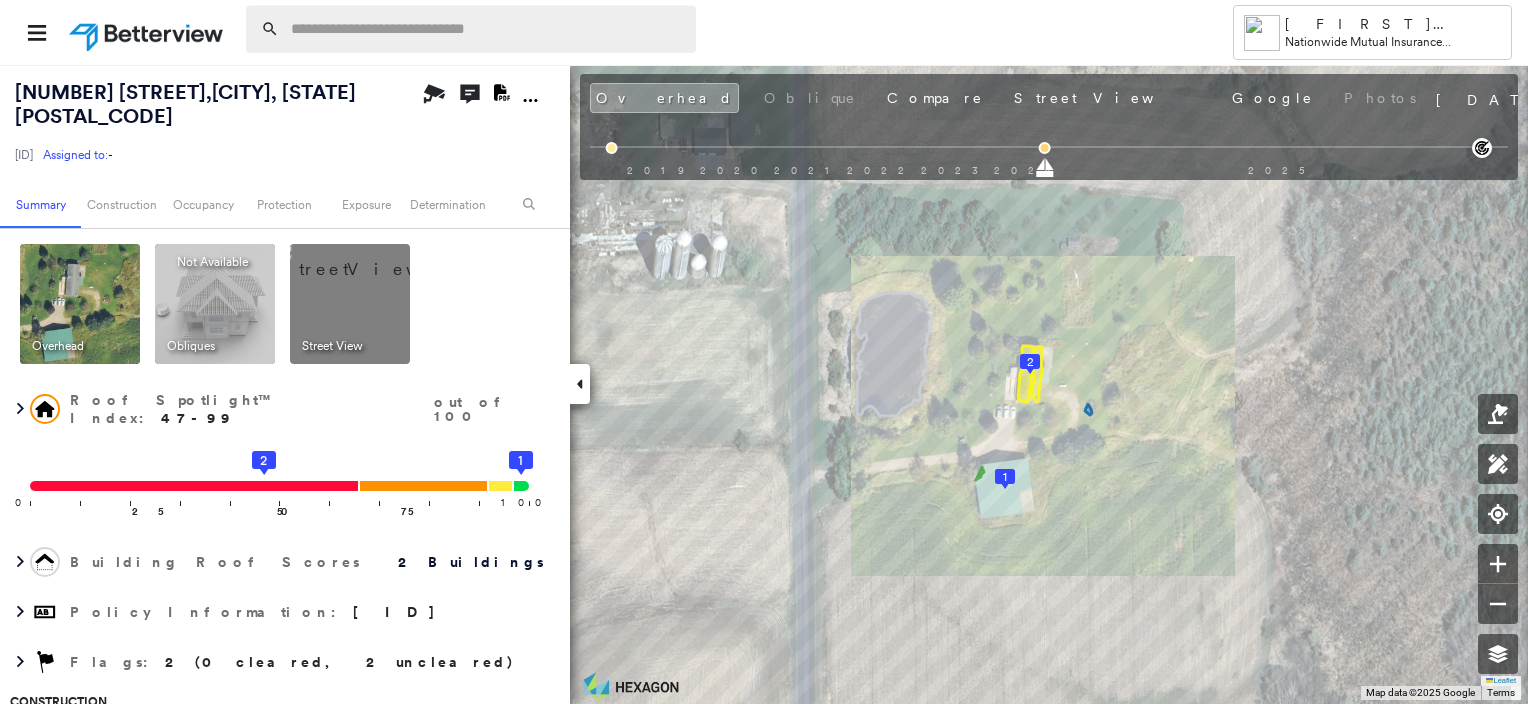 click at bounding box center [487, 29] 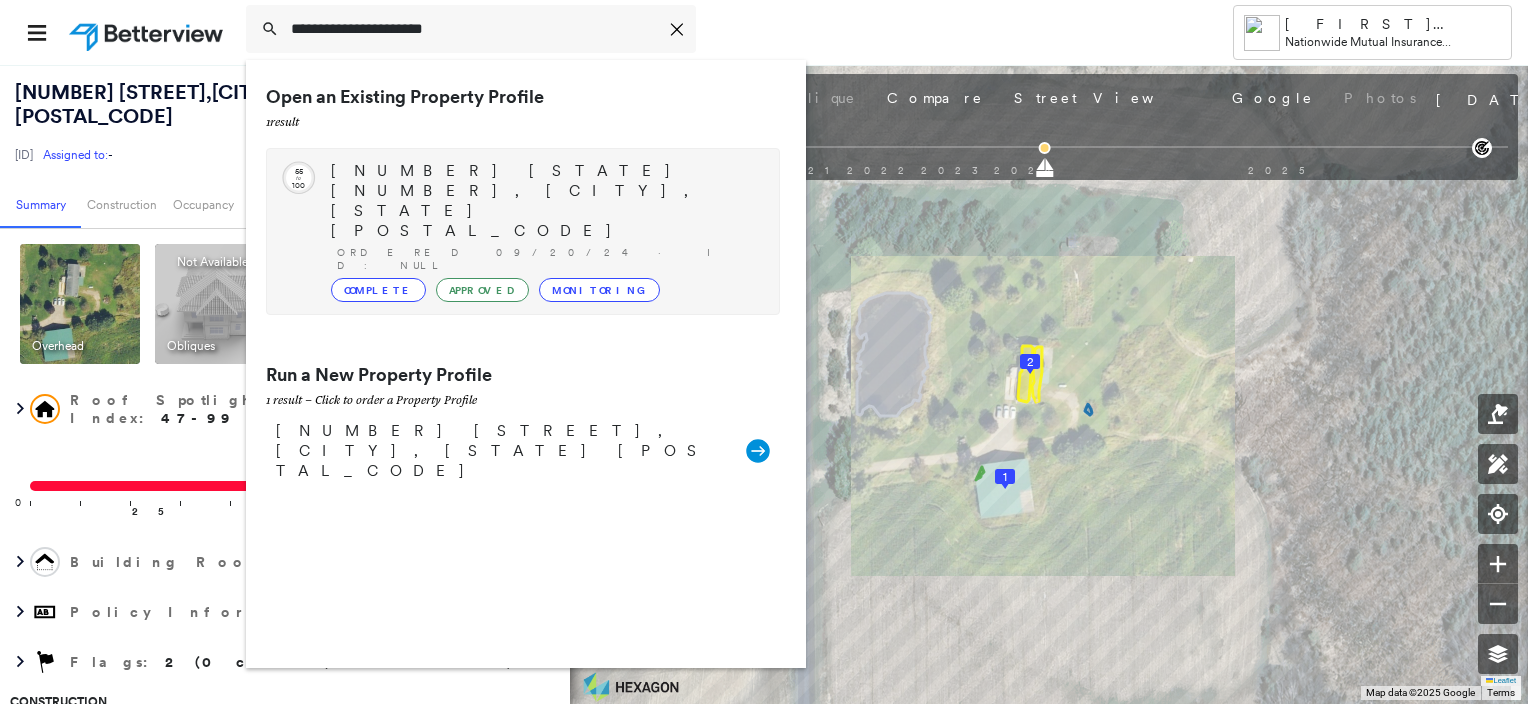 type on "**********" 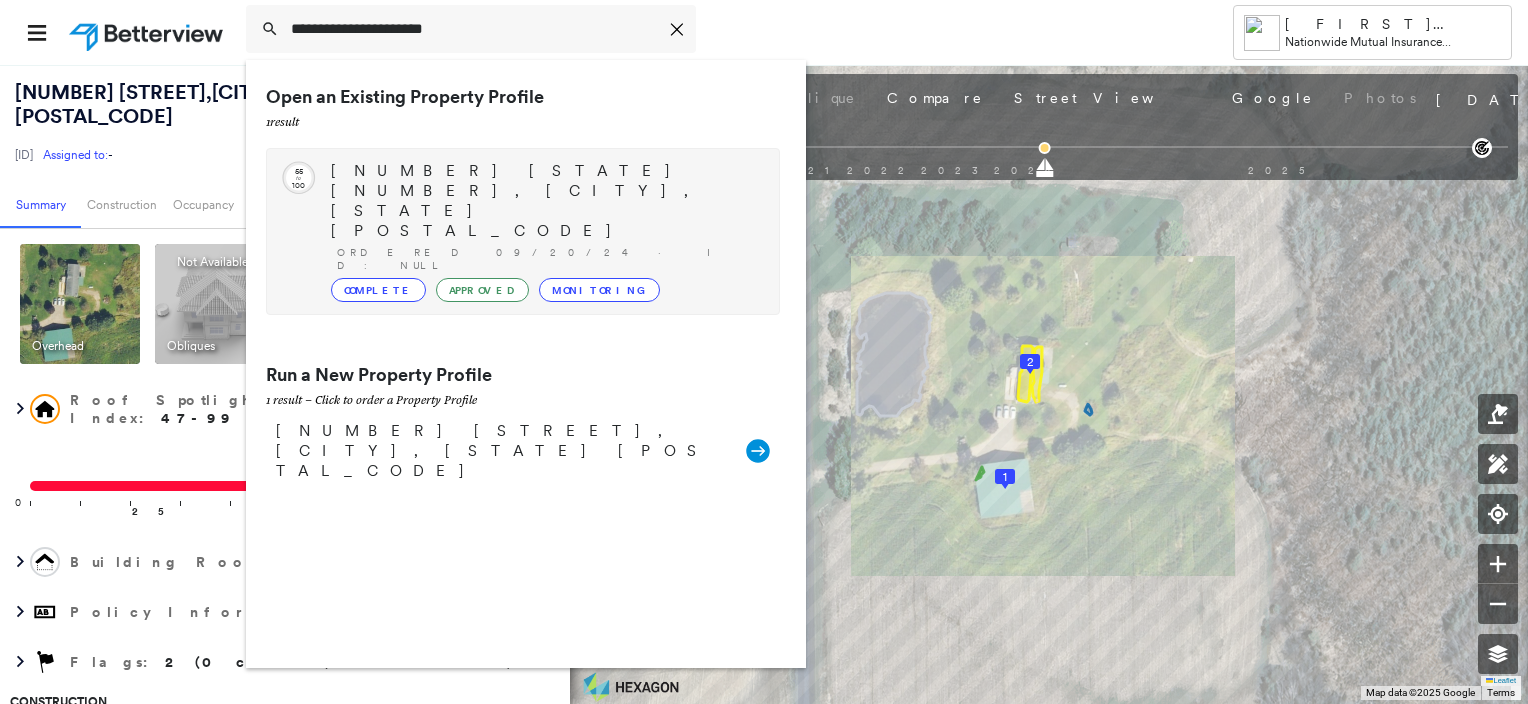 click on "[NUMBER] [STATE] [NUMBER], [CITY], [STATE] [POSTAL_CODE]" at bounding box center [545, 201] 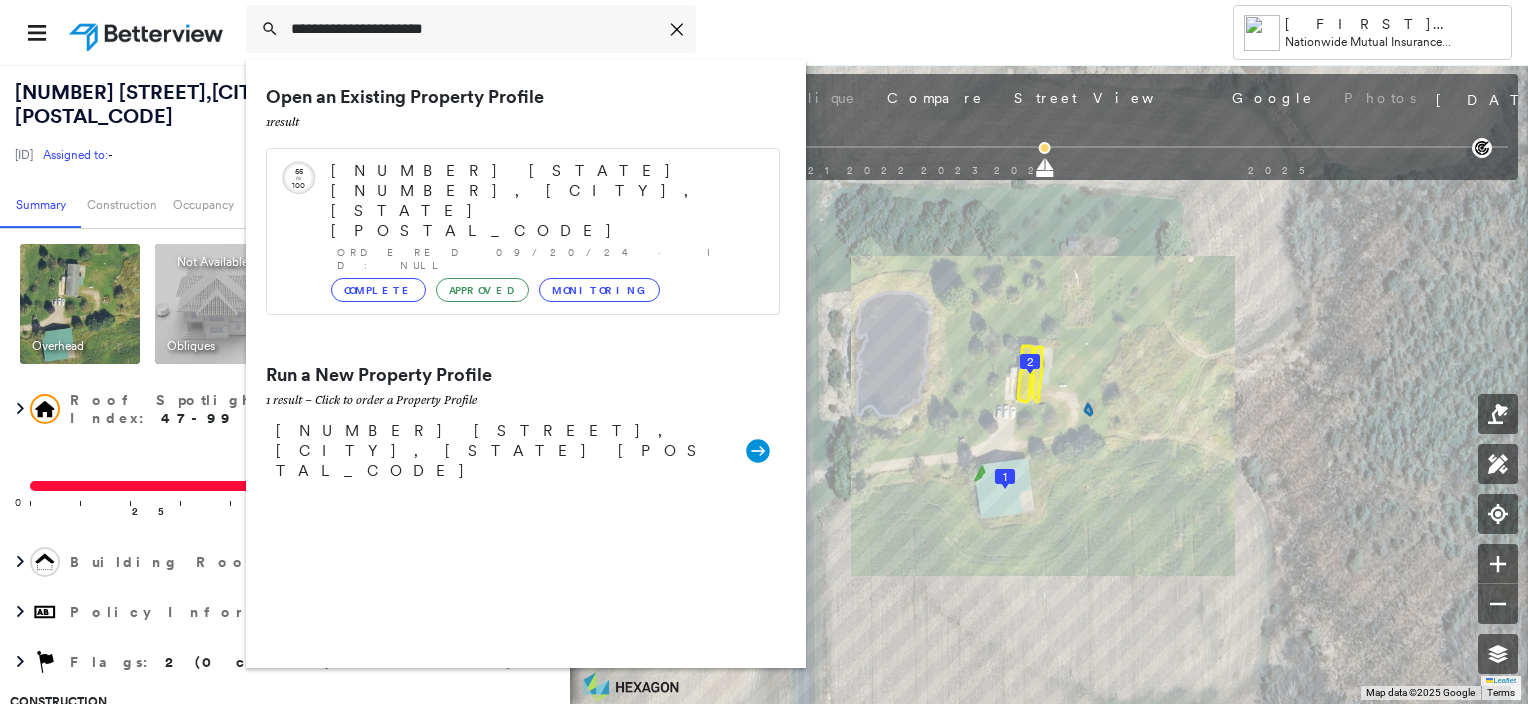 type 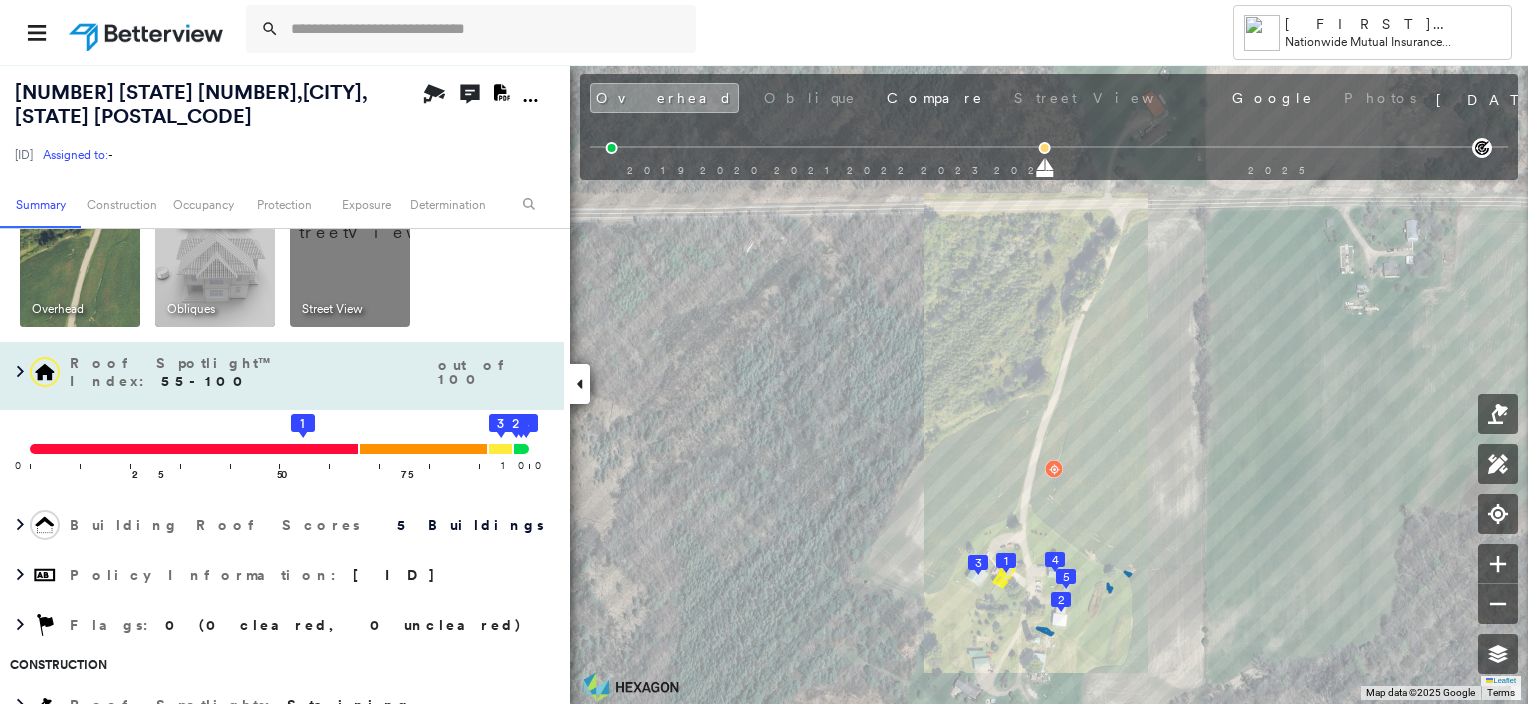scroll, scrollTop: 0, scrollLeft: 0, axis: both 